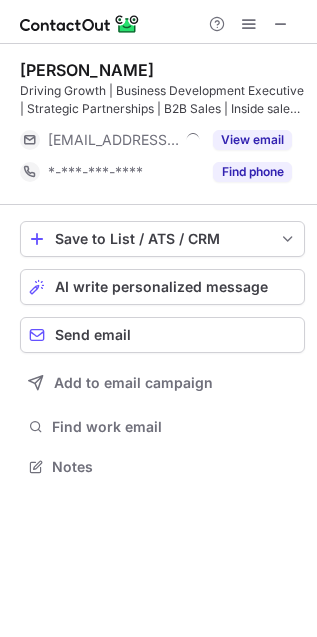 scroll, scrollTop: 0, scrollLeft: 0, axis: both 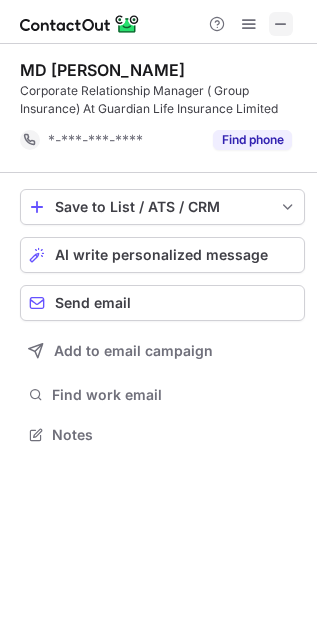 click at bounding box center (281, 24) 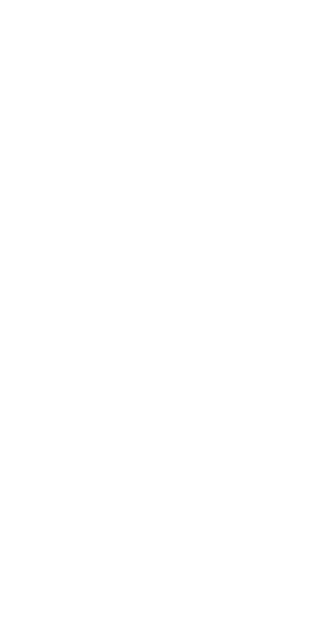 scroll, scrollTop: 0, scrollLeft: 0, axis: both 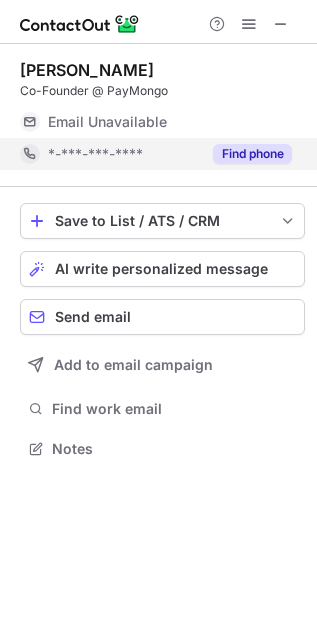 click on "Find phone" at bounding box center [252, 154] 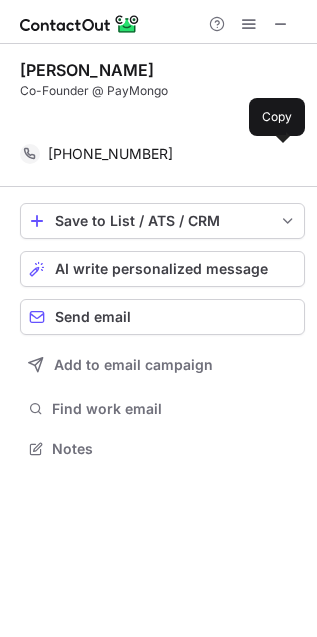 scroll, scrollTop: 402, scrollLeft: 317, axis: both 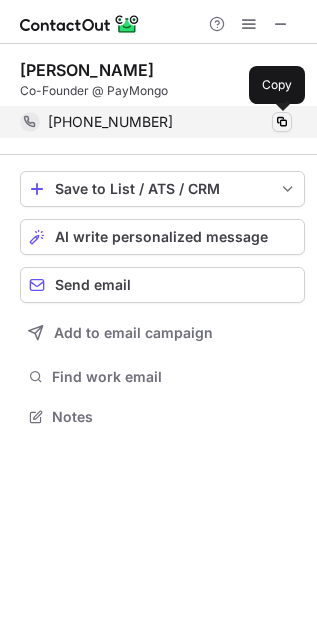 click at bounding box center [282, 122] 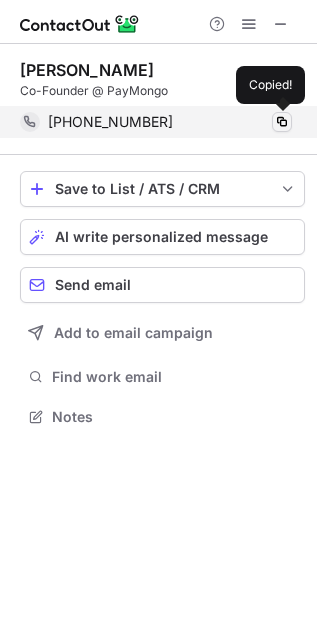 type 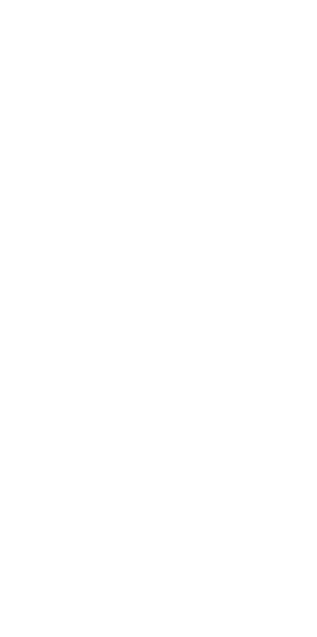 scroll, scrollTop: 0, scrollLeft: 0, axis: both 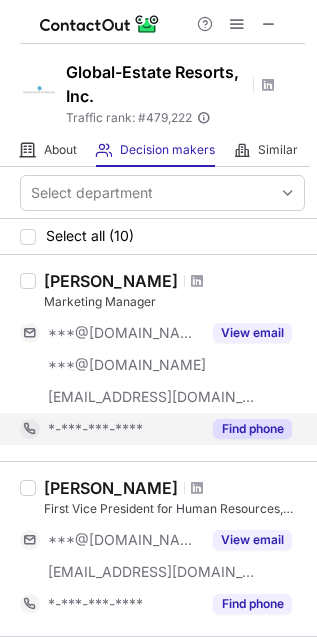 click on "Find phone" at bounding box center (252, 429) 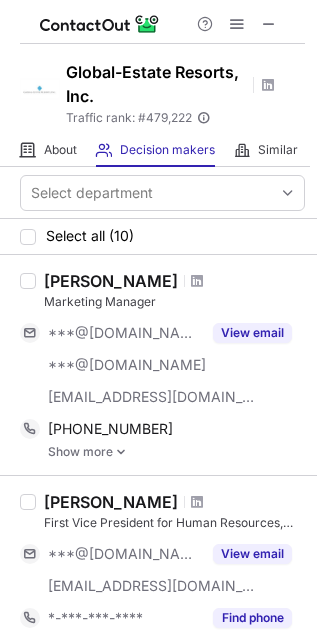 click at bounding box center [121, 452] 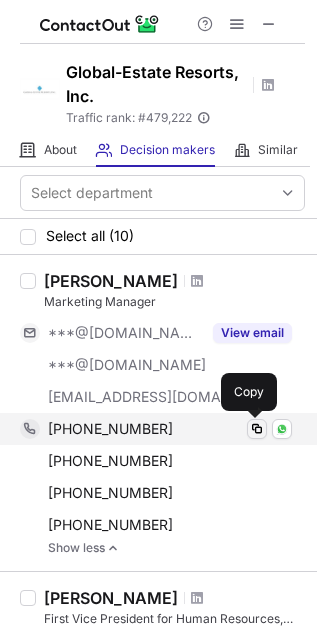 click at bounding box center [257, 429] 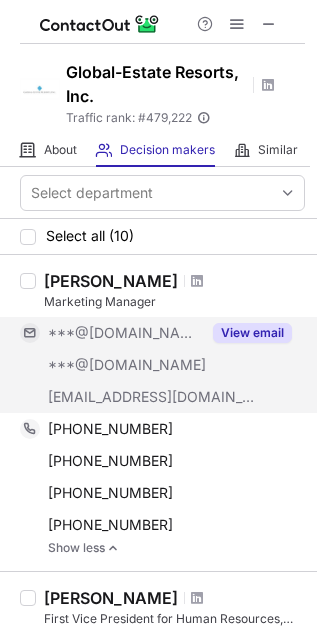 click on "View email" at bounding box center (252, 333) 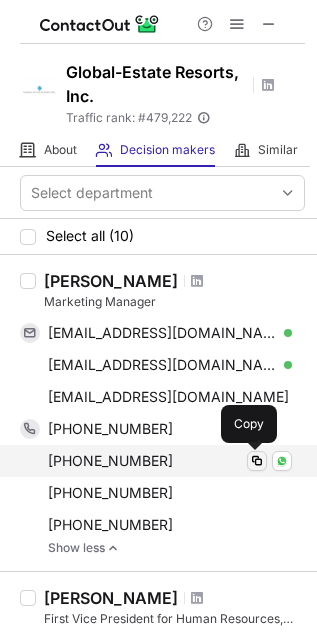 click at bounding box center [257, 461] 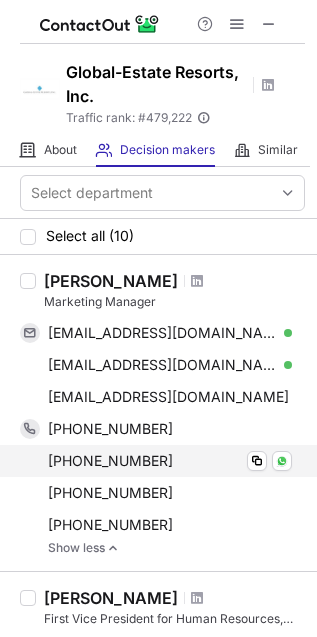 type 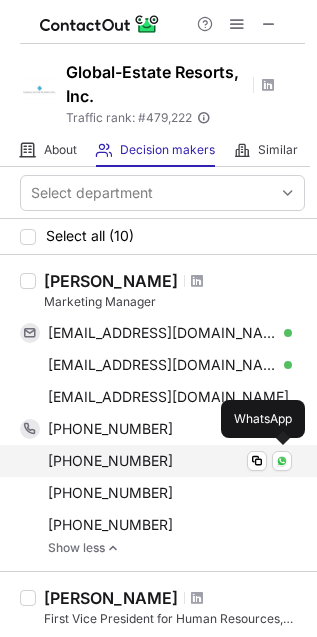 type 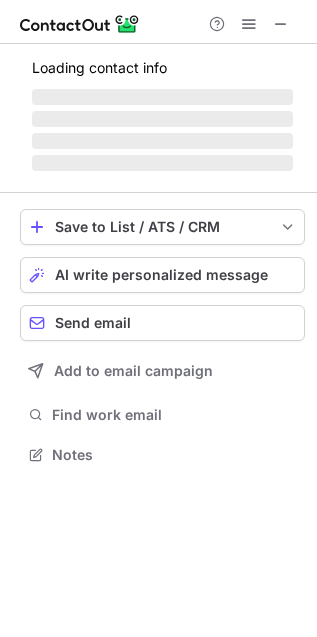 scroll, scrollTop: 11, scrollLeft: 10, axis: both 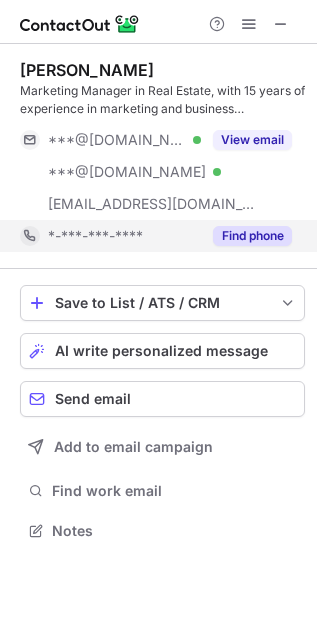 click on "Find phone" at bounding box center [252, 236] 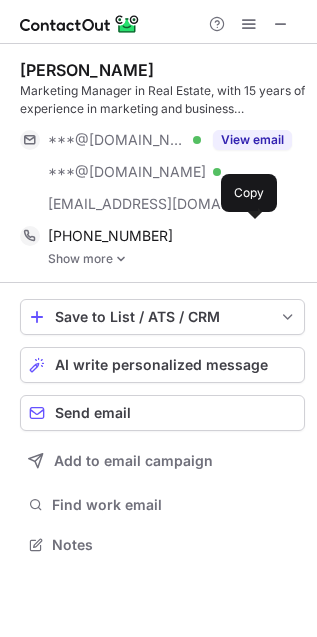 scroll, scrollTop: 10, scrollLeft: 10, axis: both 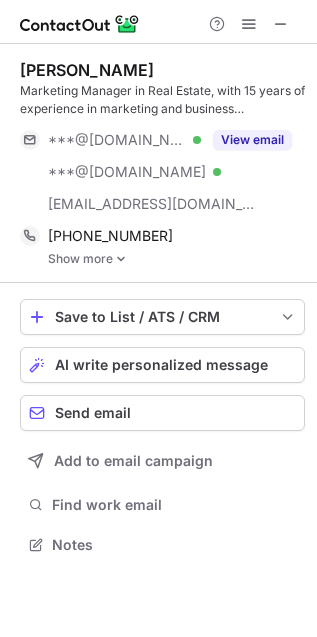 click at bounding box center [121, 259] 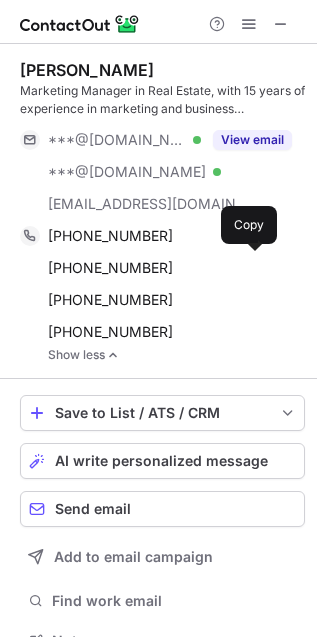 scroll, scrollTop: 10, scrollLeft: 10, axis: both 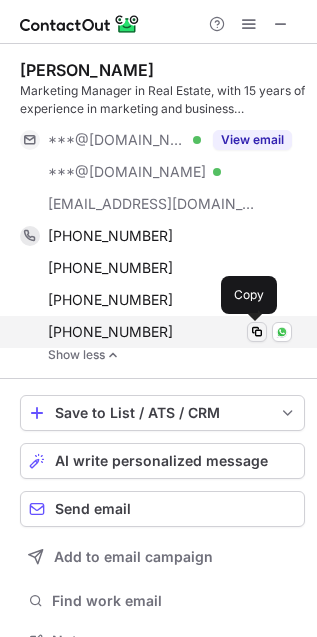 click at bounding box center (257, 332) 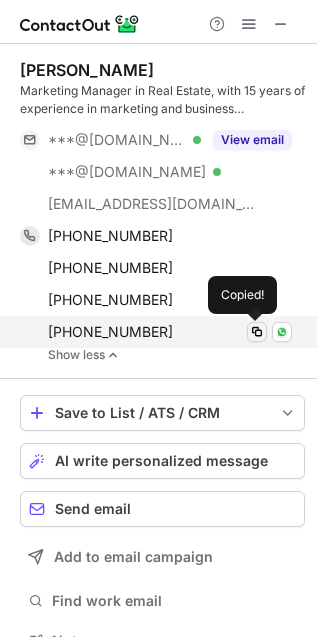 type 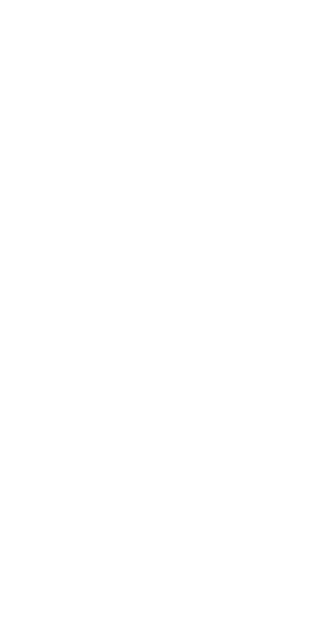 scroll, scrollTop: 0, scrollLeft: 0, axis: both 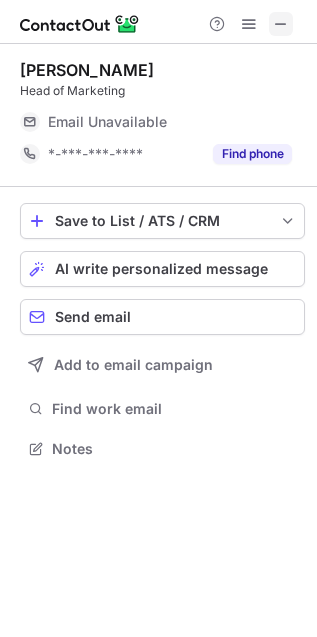 click at bounding box center [281, 24] 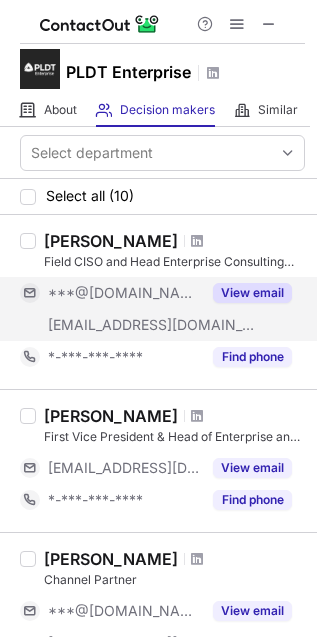 click on "View email" at bounding box center [252, 293] 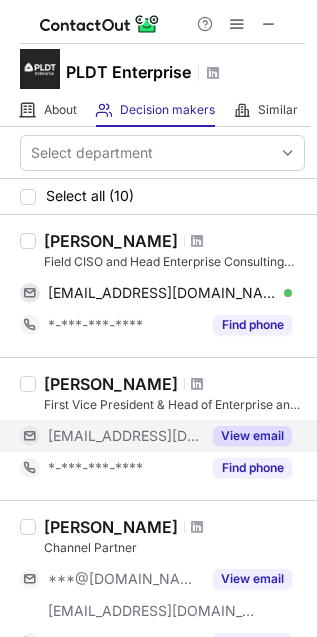 click on "View email" at bounding box center [252, 436] 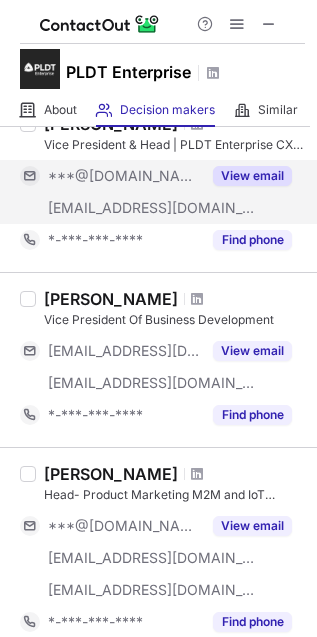 scroll, scrollTop: 555, scrollLeft: 0, axis: vertical 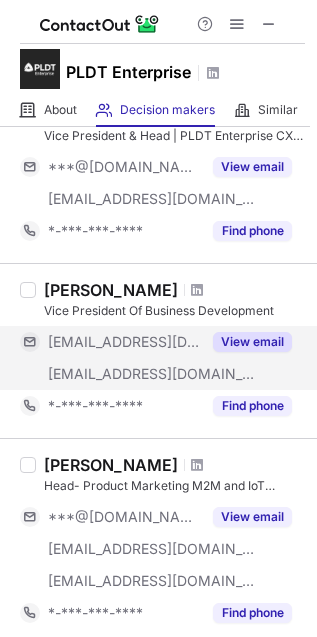 click on "View email" at bounding box center [252, 342] 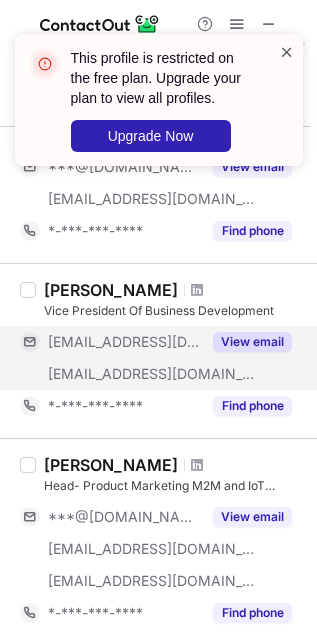 click at bounding box center [287, 52] 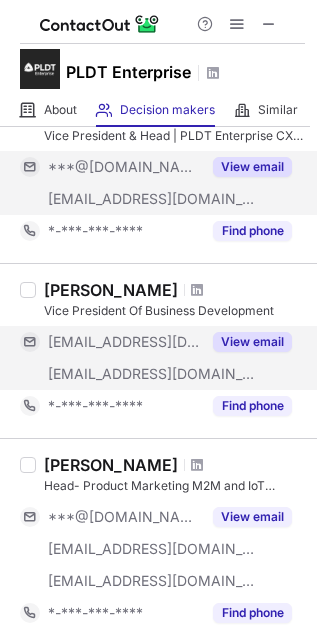 click on "View email" at bounding box center (252, 167) 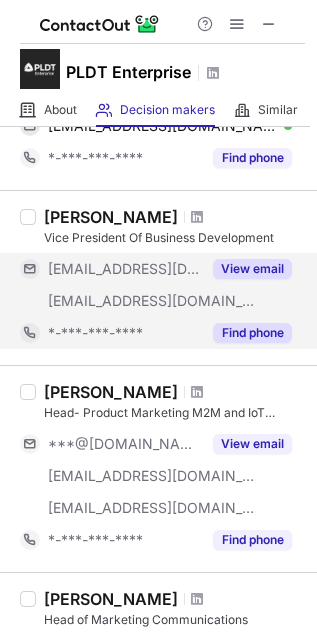 scroll, scrollTop: 666, scrollLeft: 0, axis: vertical 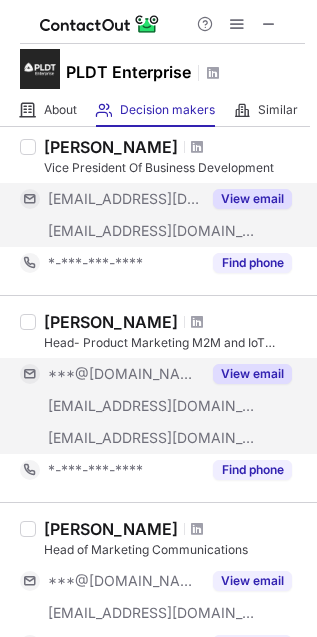 click on "View email" at bounding box center [252, 374] 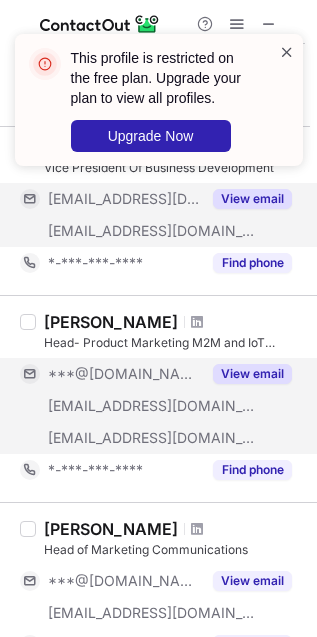 click at bounding box center (287, 52) 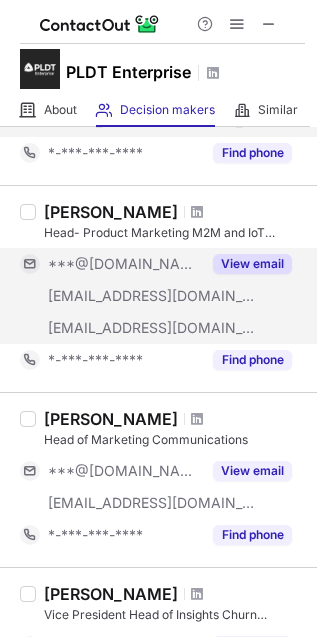 scroll, scrollTop: 777, scrollLeft: 0, axis: vertical 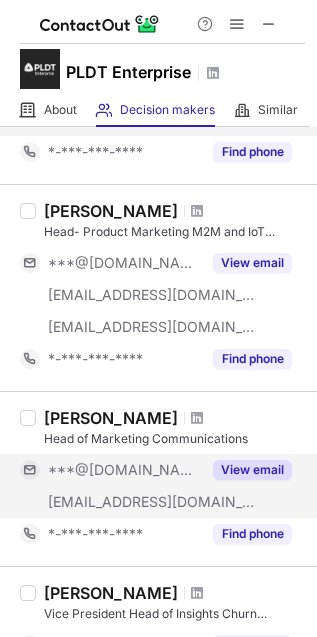 click on "View email" at bounding box center [252, 470] 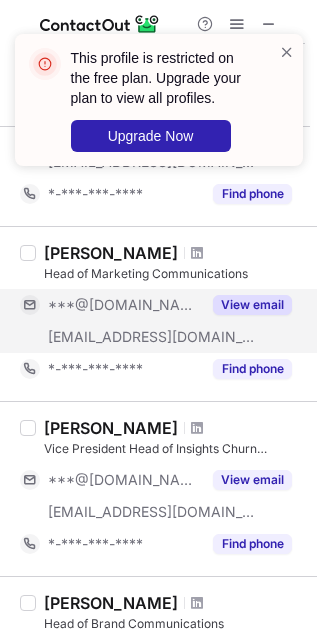 scroll, scrollTop: 1000, scrollLeft: 0, axis: vertical 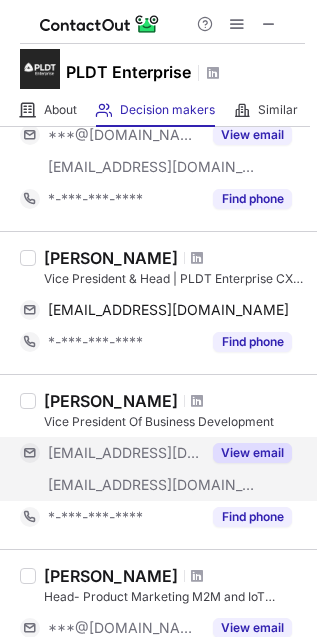 click on "View email" at bounding box center (252, 453) 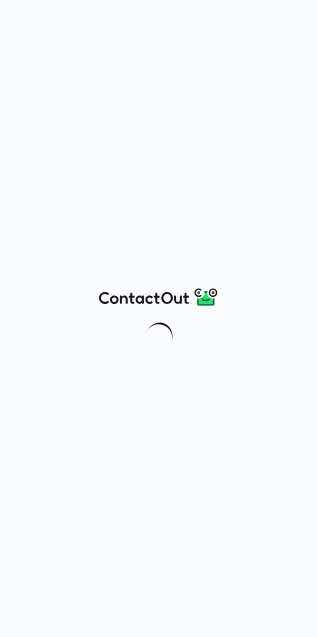 scroll, scrollTop: 0, scrollLeft: 0, axis: both 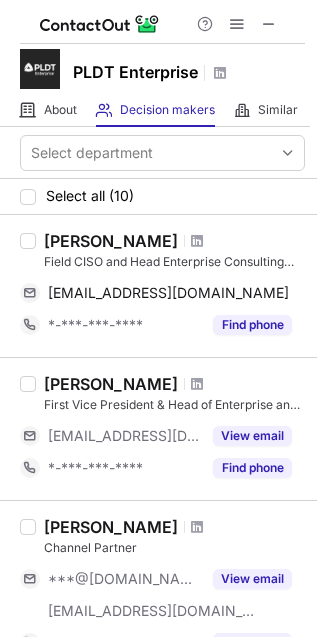 drag, startPoint x: 182, startPoint y: 238, endPoint x: 41, endPoint y: 242, distance: 141.05673 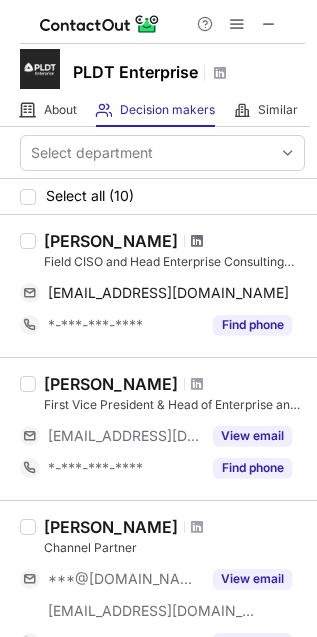 copy on "[PERSON_NAME]" 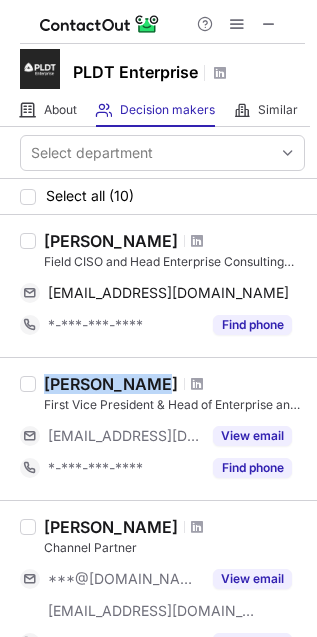 drag, startPoint x: 143, startPoint y: 377, endPoint x: 46, endPoint y: 385, distance: 97.32934 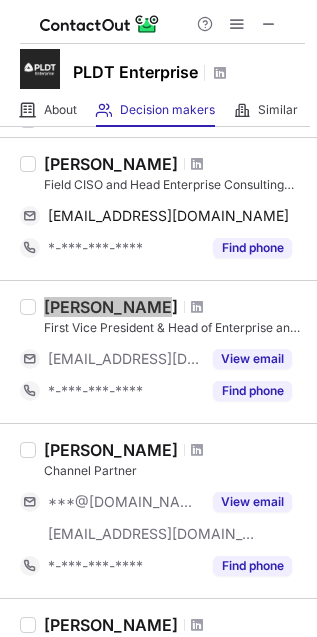 scroll, scrollTop: 111, scrollLeft: 0, axis: vertical 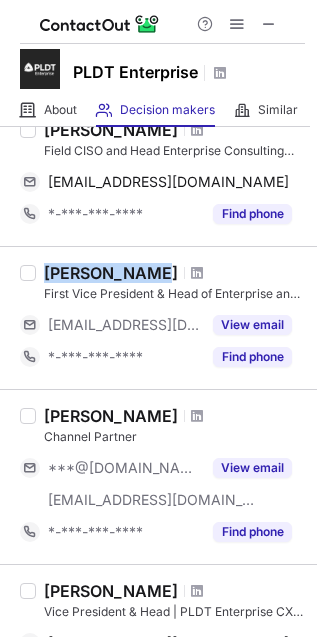 drag, startPoint x: 216, startPoint y: 422, endPoint x: 63, endPoint y: 420, distance: 153.01308 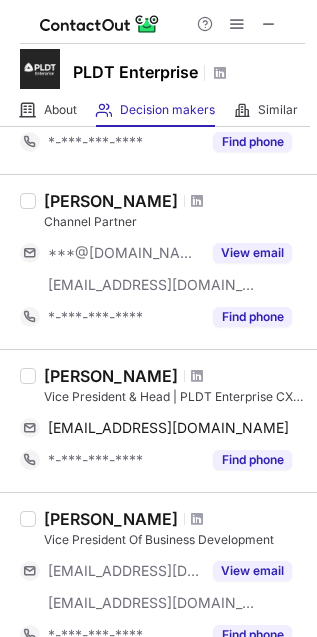 scroll, scrollTop: 333, scrollLeft: 0, axis: vertical 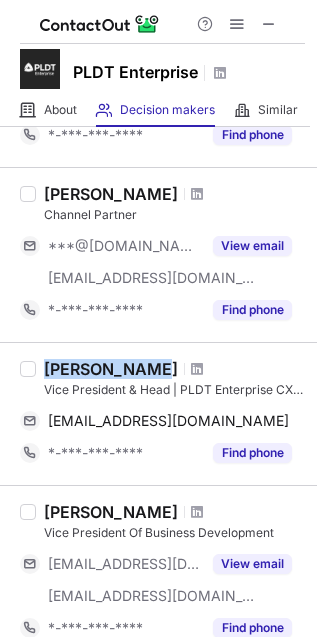 drag, startPoint x: 145, startPoint y: 368, endPoint x: 47, endPoint y: 378, distance: 98.50888 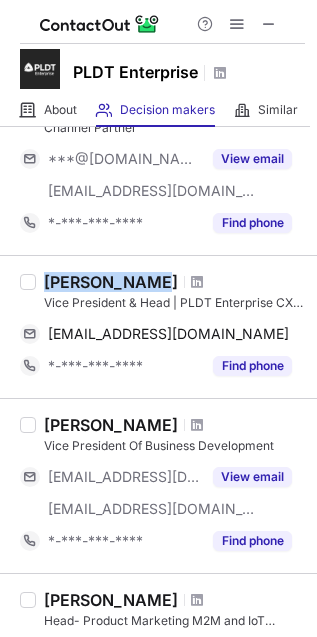 scroll, scrollTop: 666, scrollLeft: 0, axis: vertical 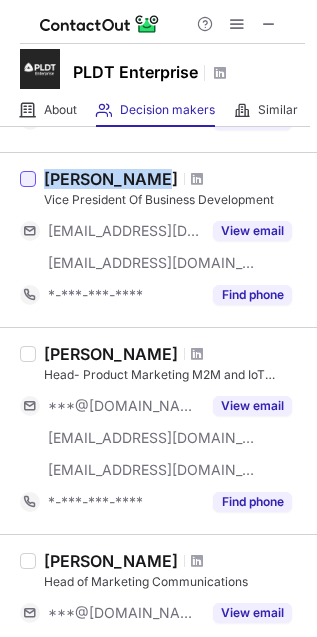 drag, startPoint x: 142, startPoint y: 176, endPoint x: 21, endPoint y: 178, distance: 121.016525 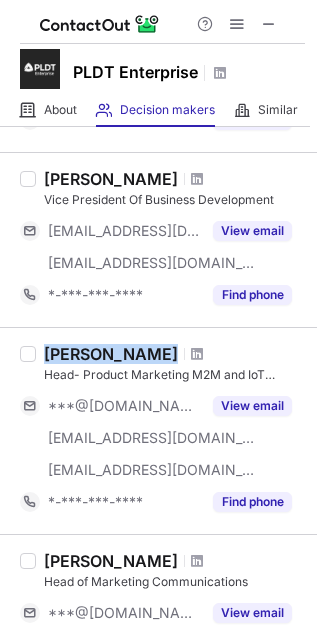 drag, startPoint x: 41, startPoint y: 348, endPoint x: 196, endPoint y: 360, distance: 155.46382 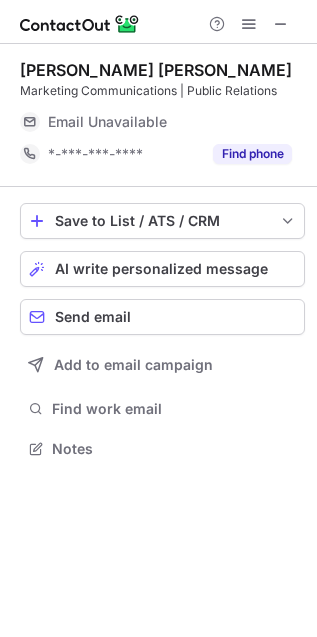 scroll, scrollTop: 11, scrollLeft: 10, axis: both 